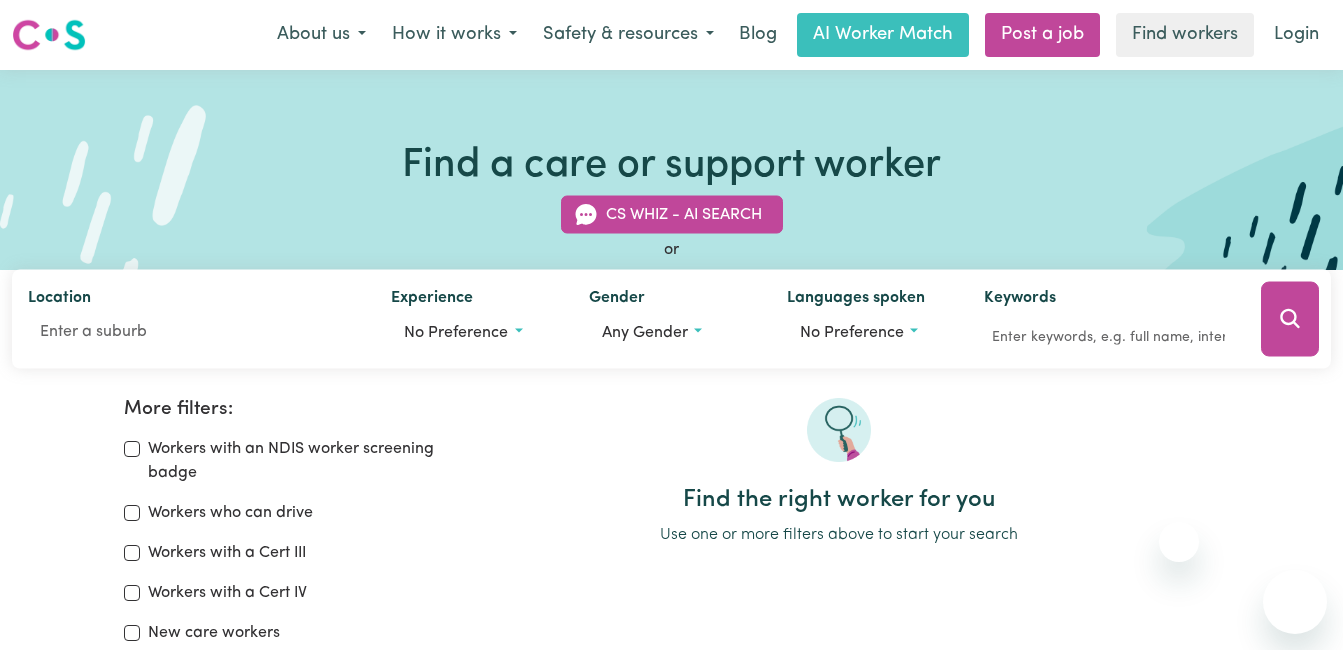scroll, scrollTop: 0, scrollLeft: 0, axis: both 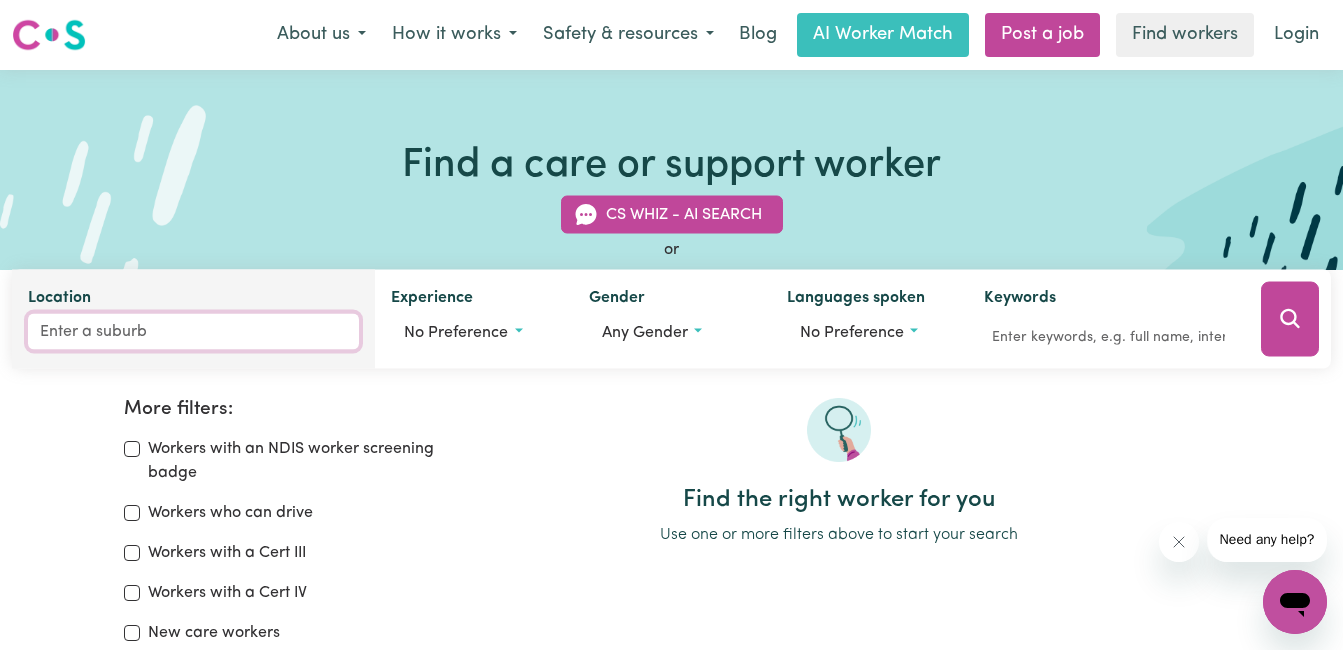 click on "Location" at bounding box center [193, 332] 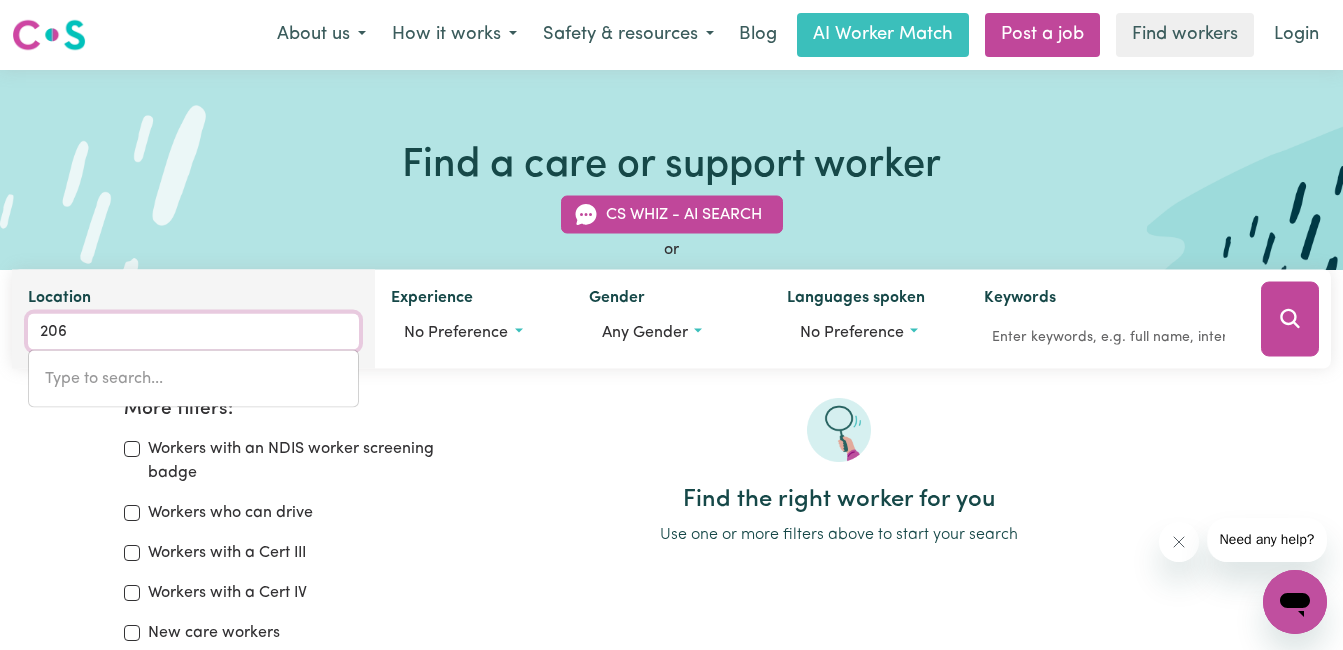 type on "[POSTAL_CODE]" 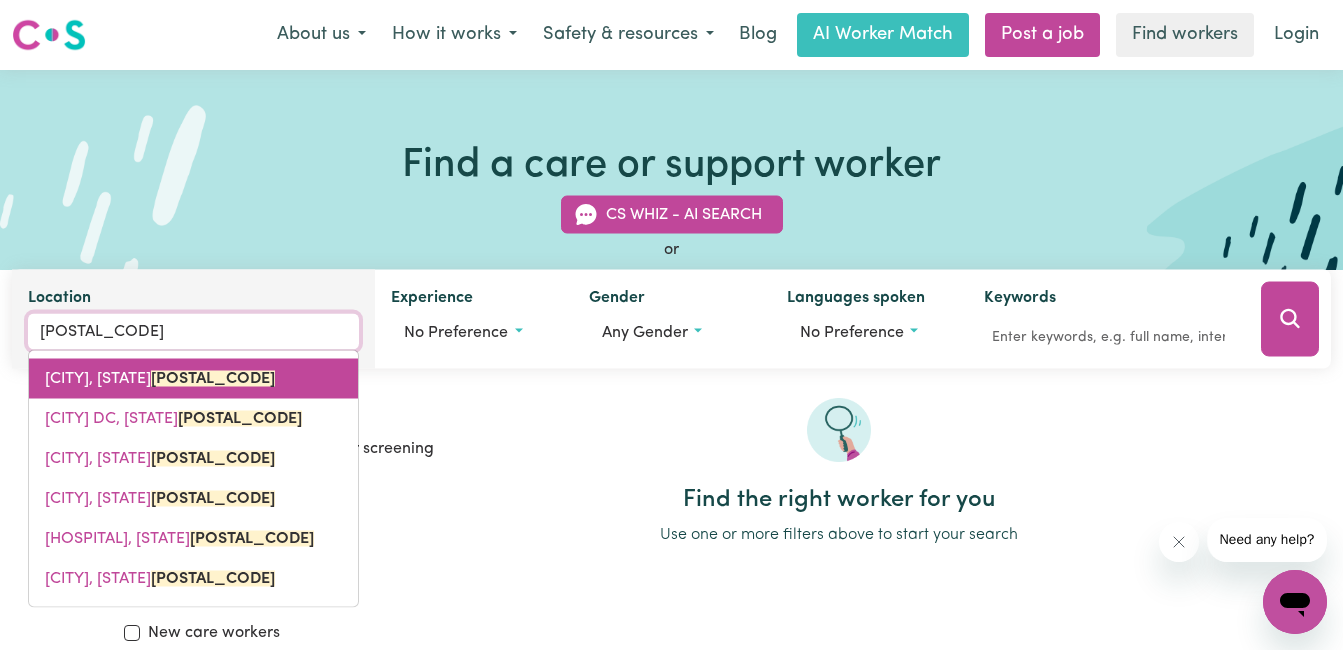 click on "[CITY], [STATE], [POSTAL_CODE]" at bounding box center [160, 379] 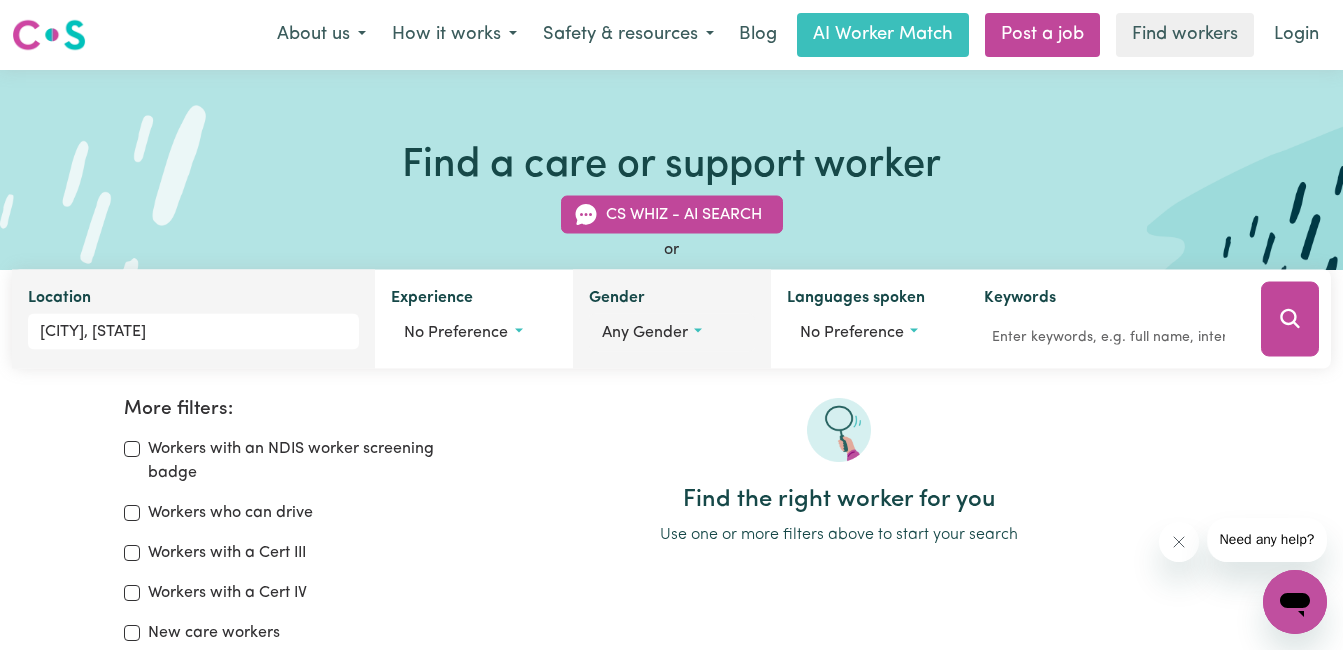 click on "Any gender" at bounding box center [645, 333] 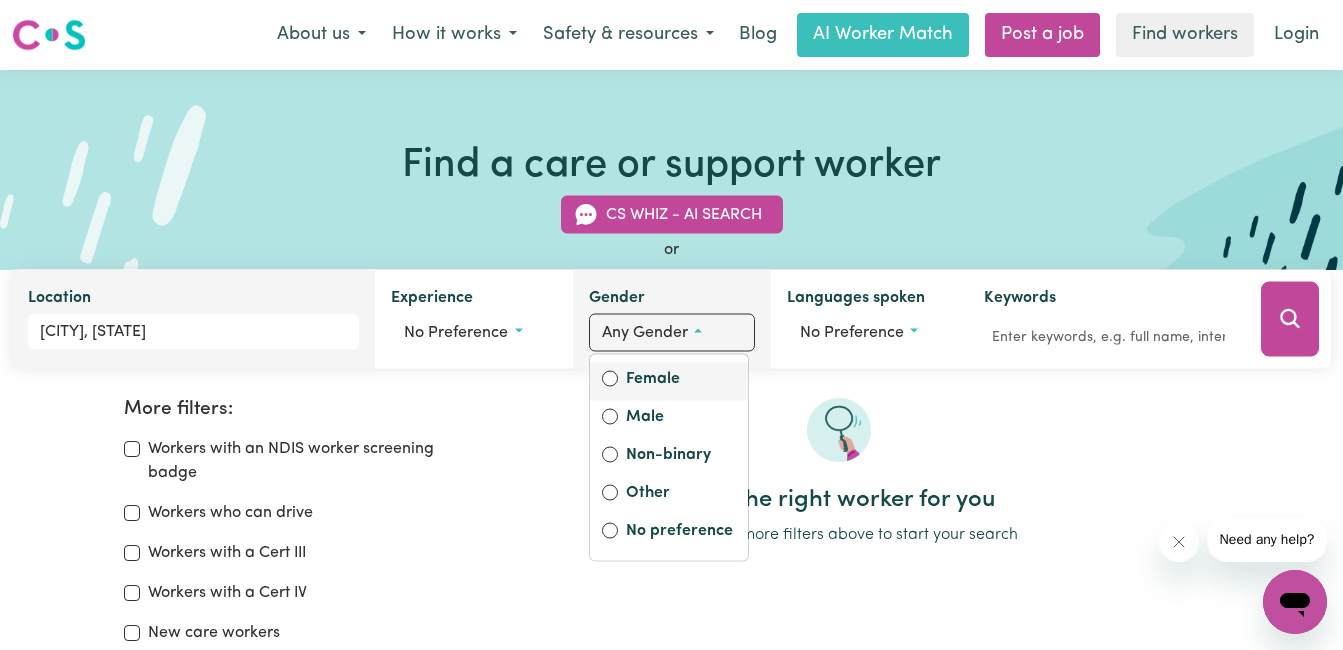 click on "Female" at bounding box center (681, 381) 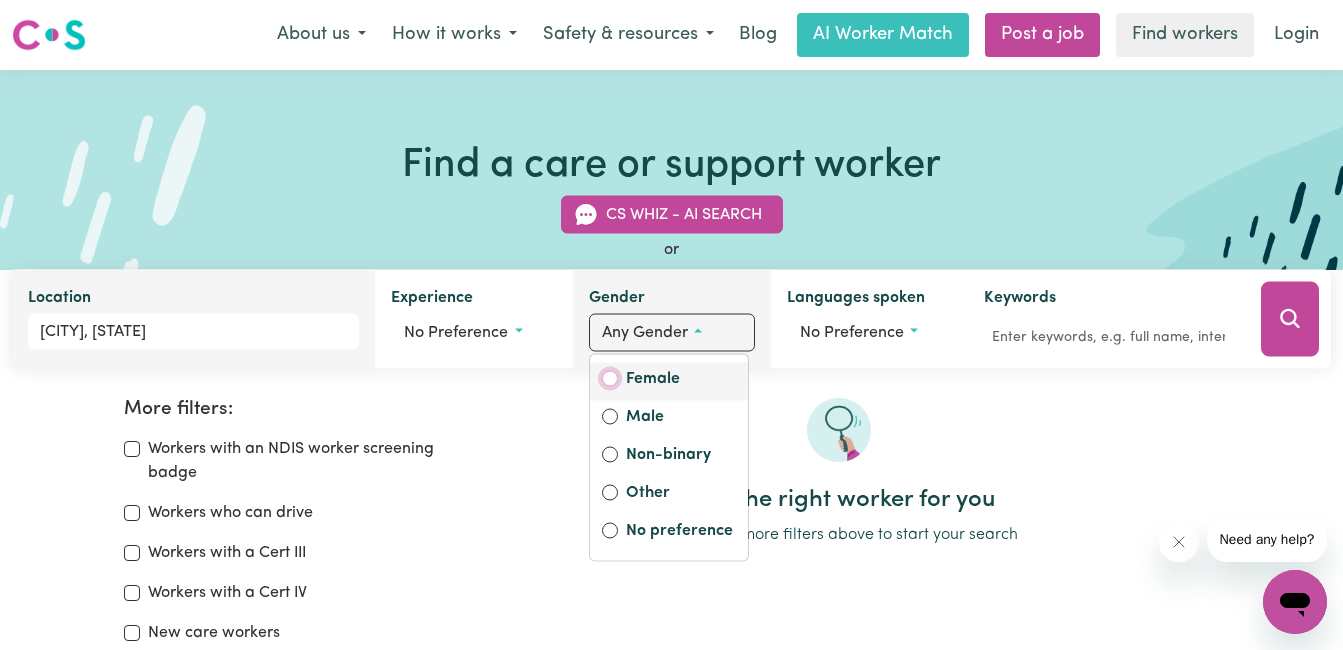 click on "Female" at bounding box center [610, 379] 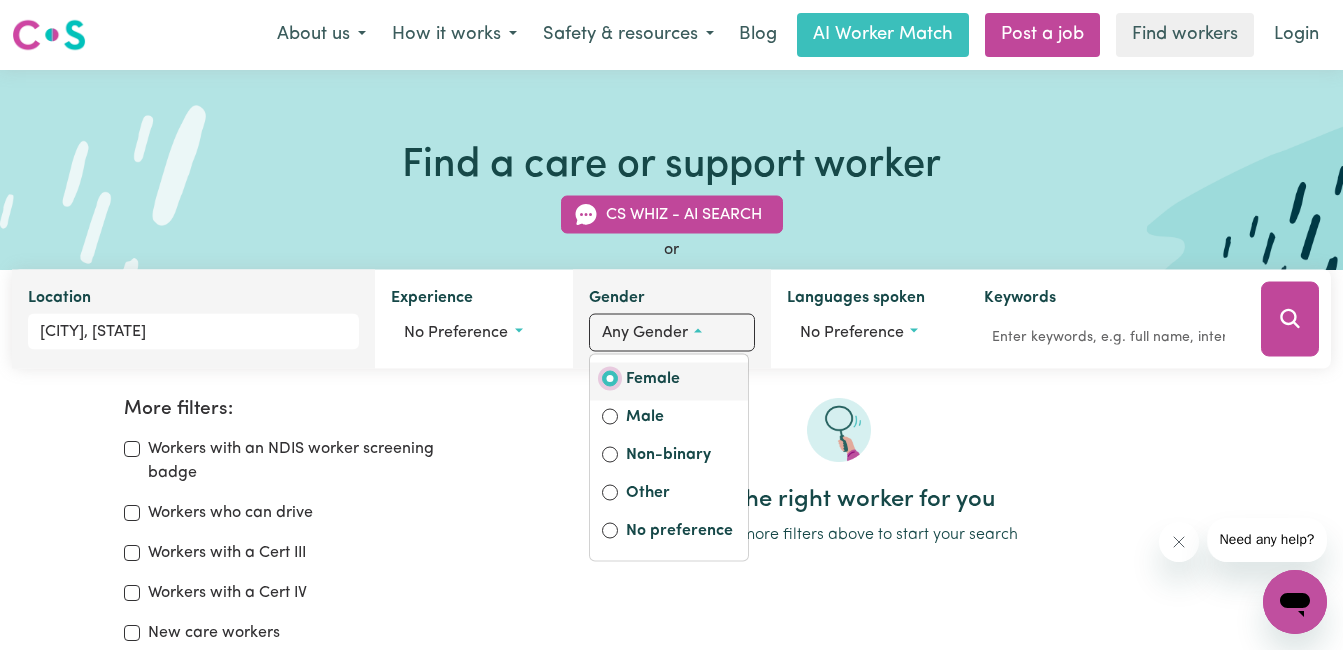 radio on "true" 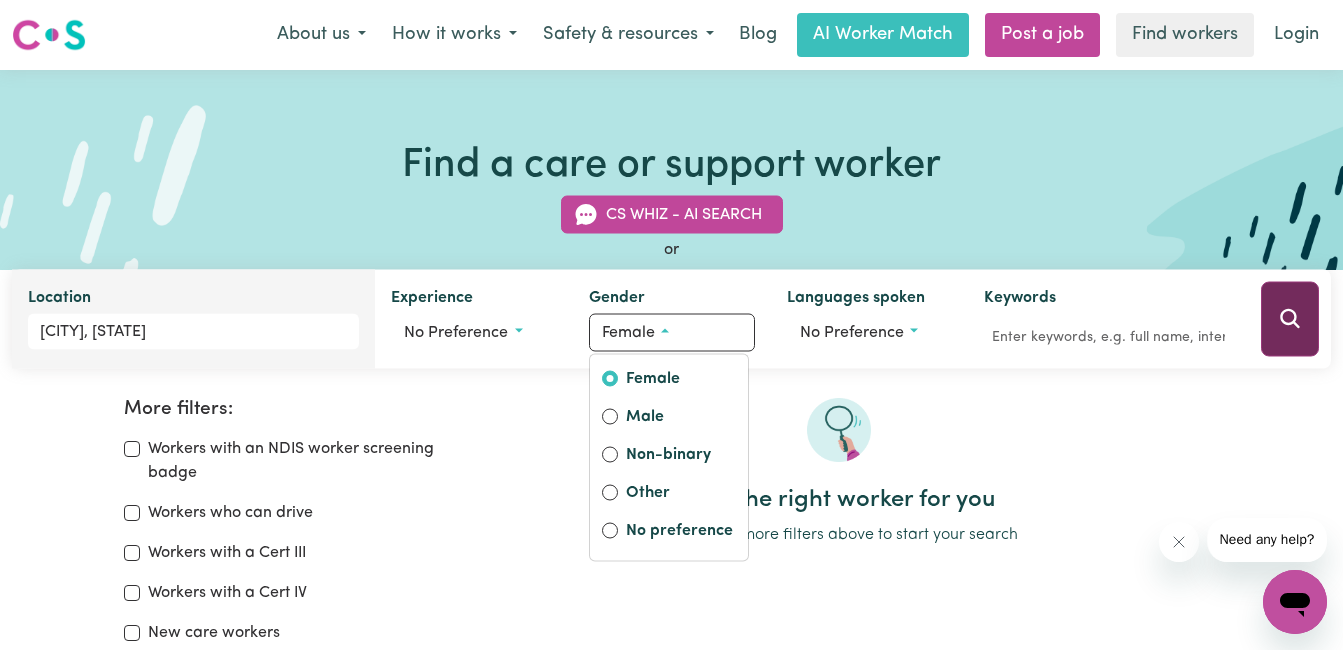click 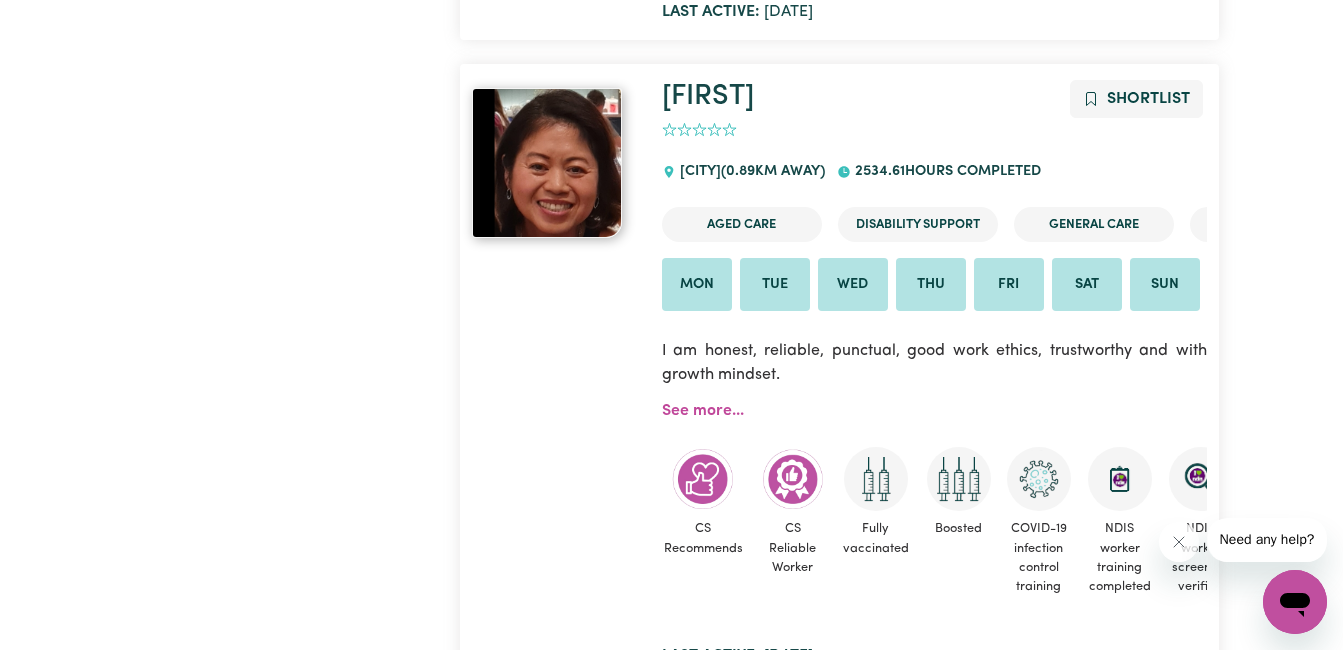 scroll, scrollTop: 1087, scrollLeft: 0, axis: vertical 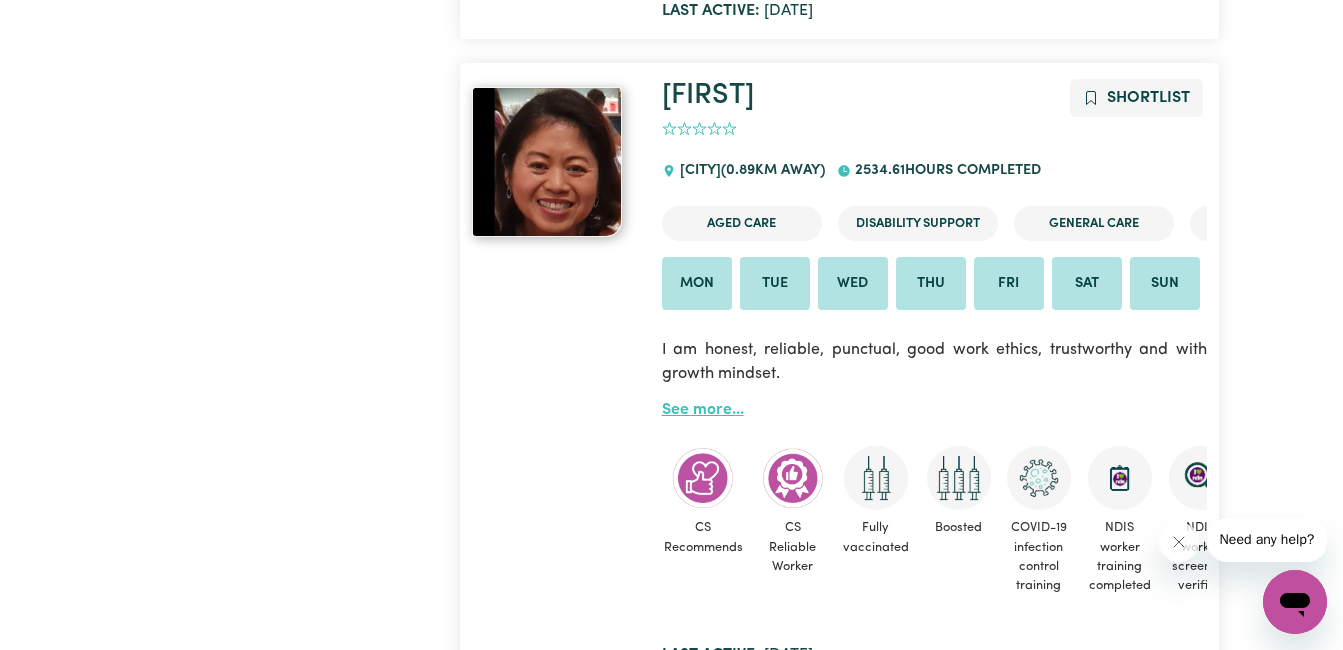 click on "See more..." at bounding box center [703, 410] 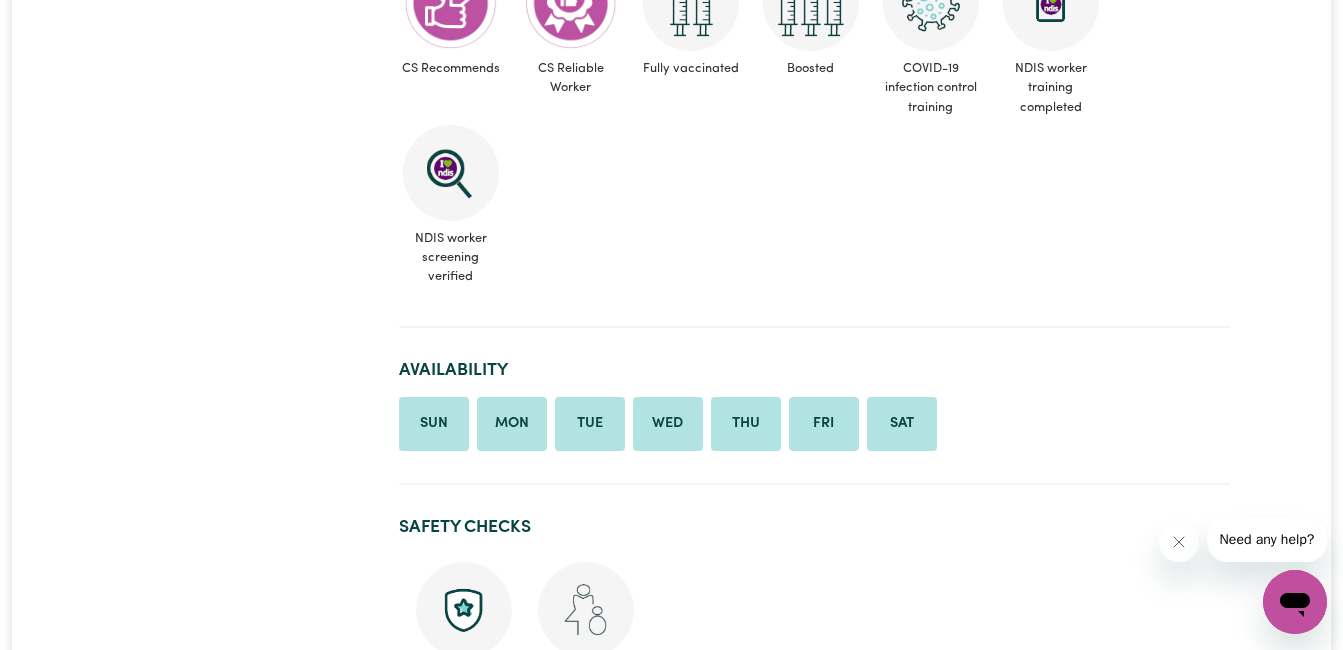scroll, scrollTop: 660, scrollLeft: 0, axis: vertical 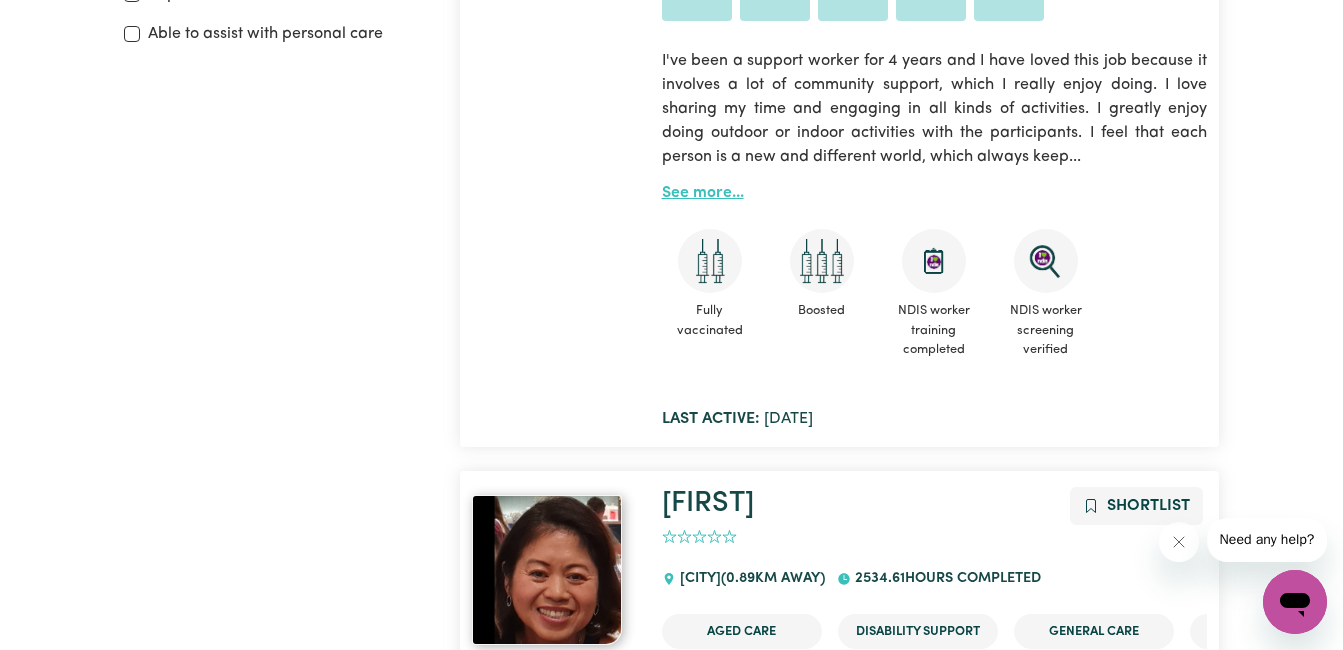 click on "See more..." at bounding box center [703, 193] 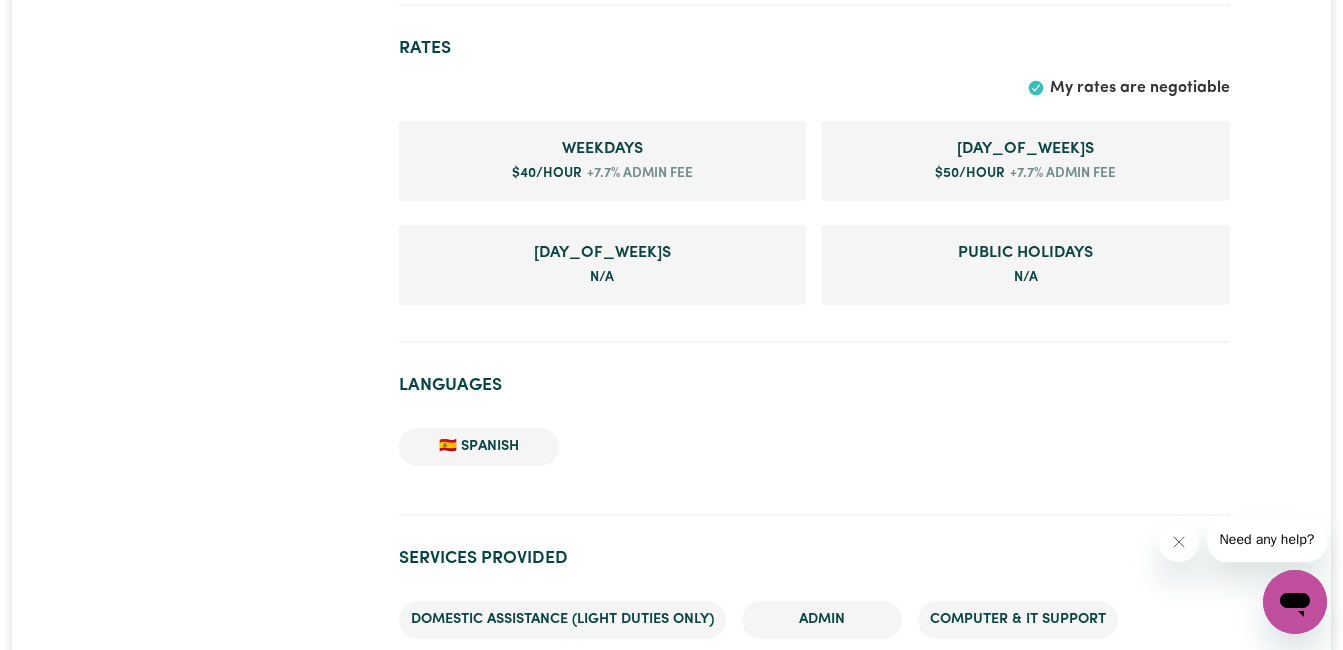 scroll, scrollTop: 1356, scrollLeft: 0, axis: vertical 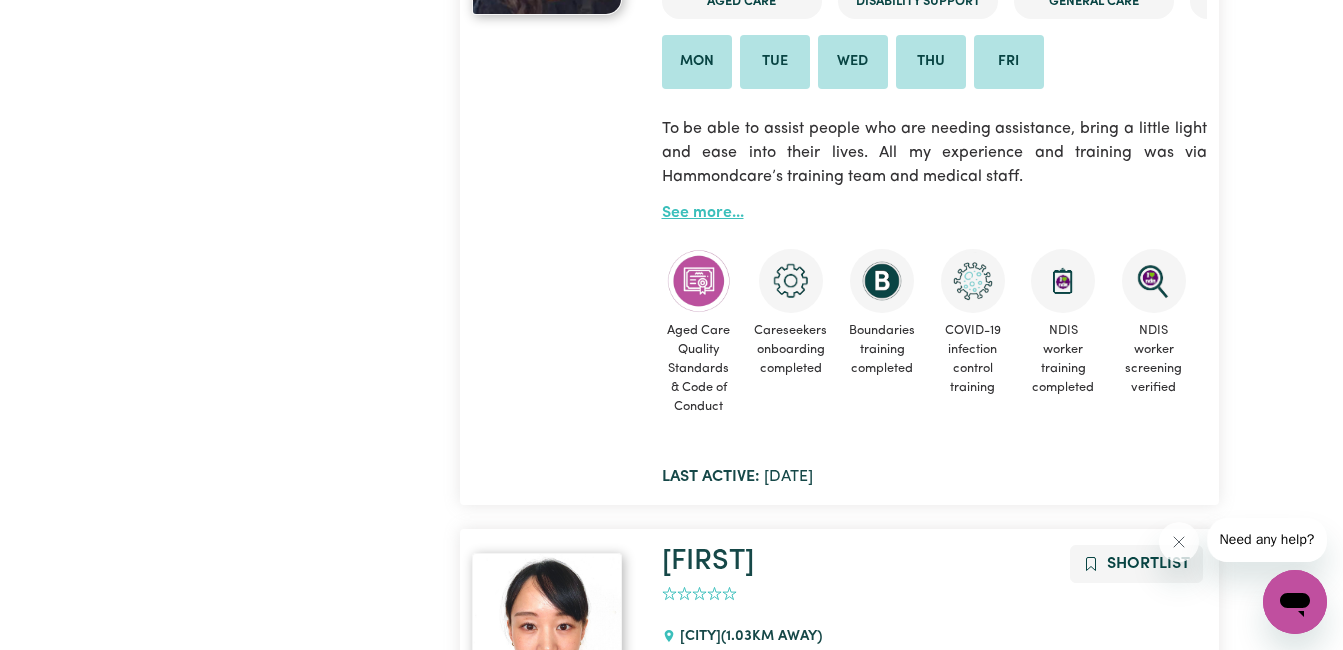 click on "See more..." at bounding box center [703, 213] 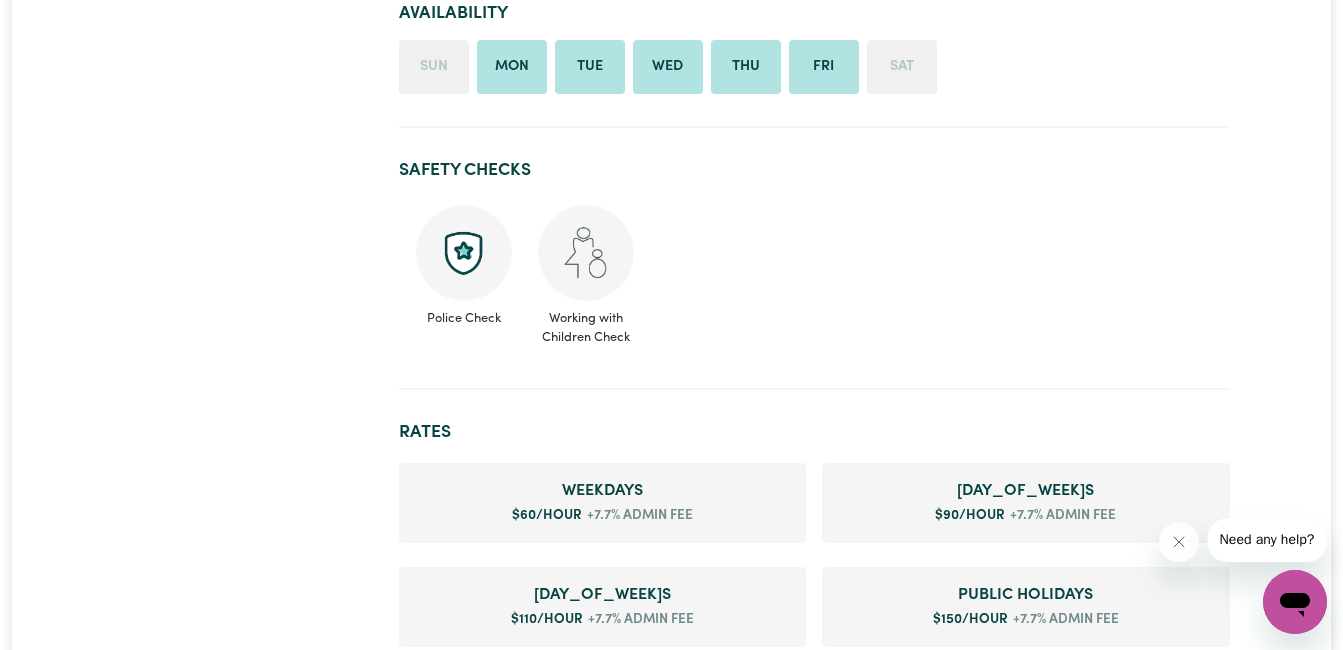 scroll, scrollTop: 910, scrollLeft: 0, axis: vertical 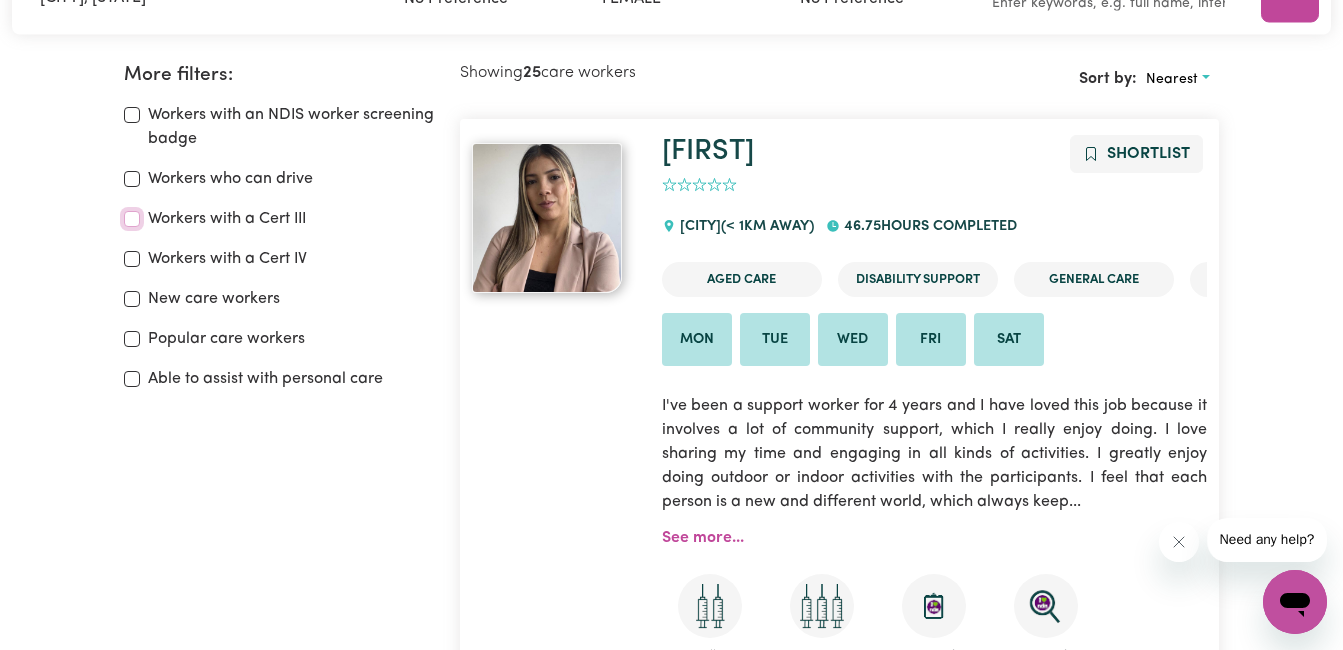 click on "Workers with a Cert III" at bounding box center (132, 219) 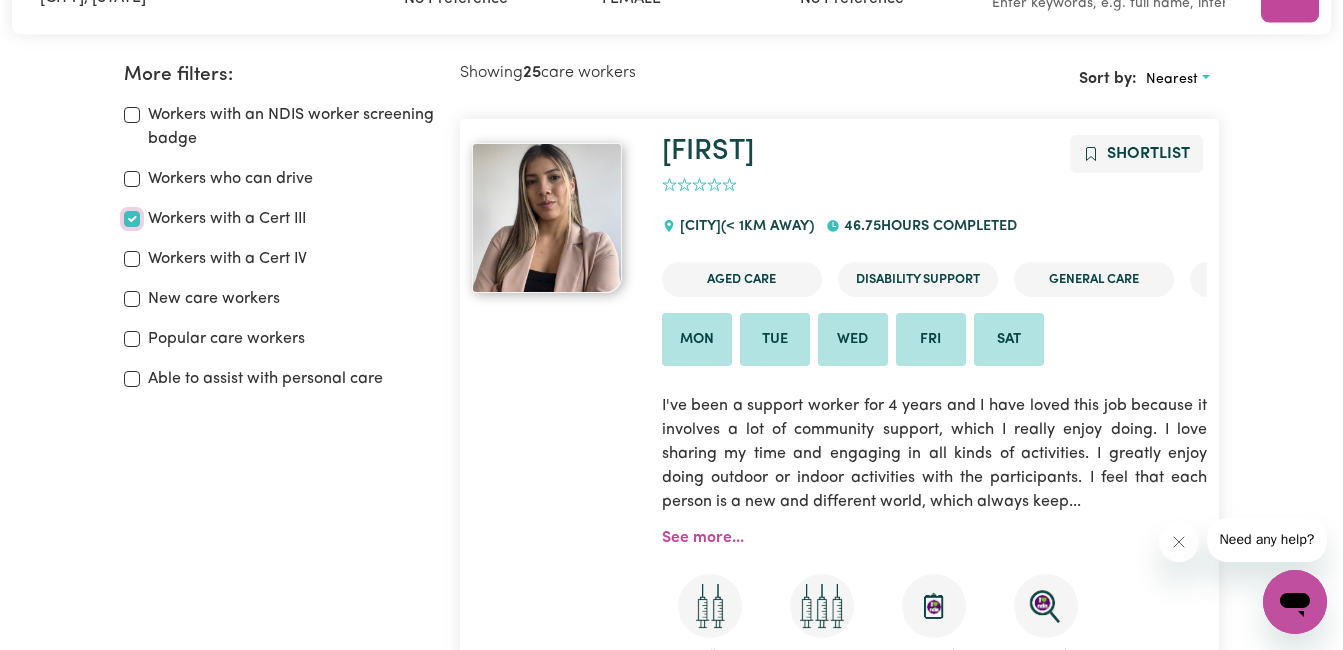 checkbox on "true" 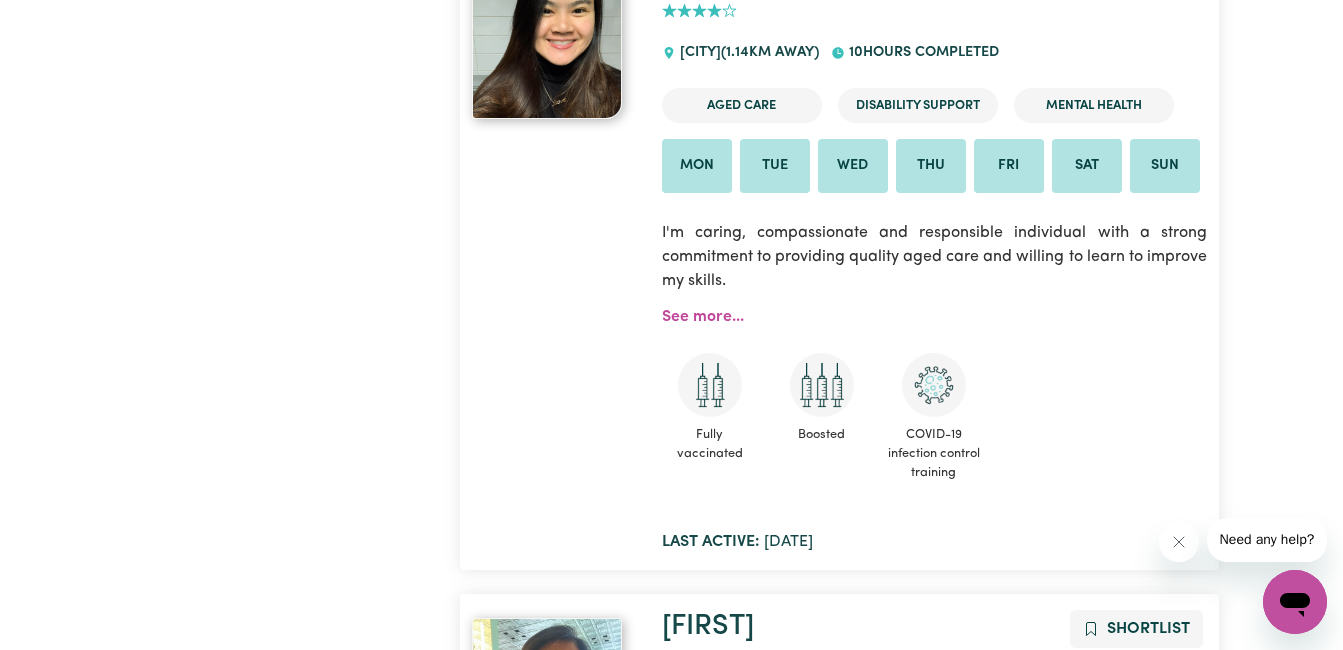 scroll, scrollTop: 1153, scrollLeft: 0, axis: vertical 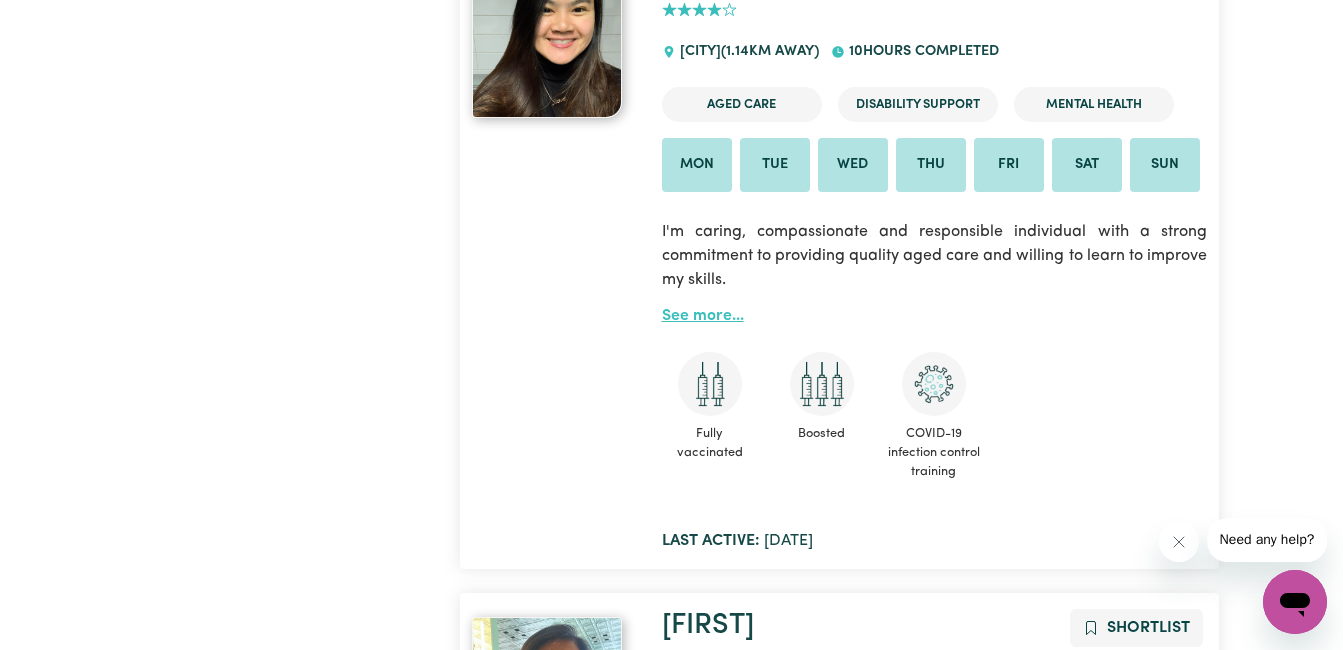 click on "See more..." at bounding box center (703, 316) 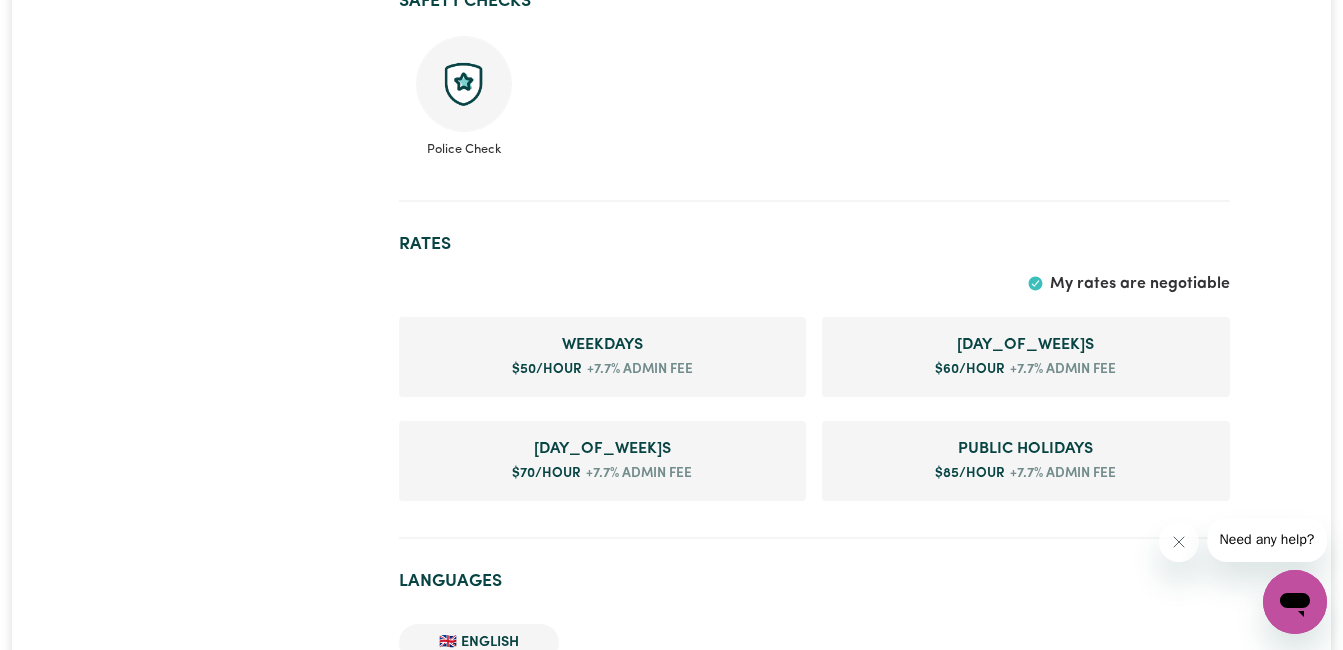 scroll, scrollTop: 1051, scrollLeft: 0, axis: vertical 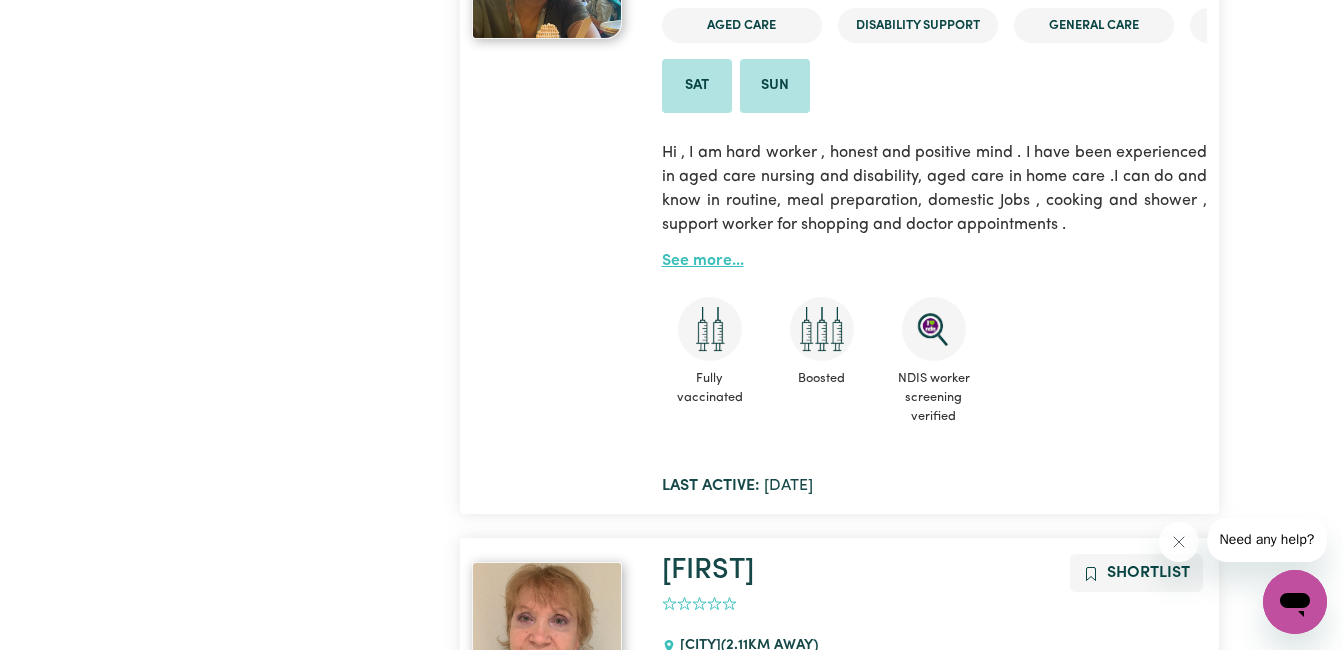 click on "See more..." at bounding box center [703, 261] 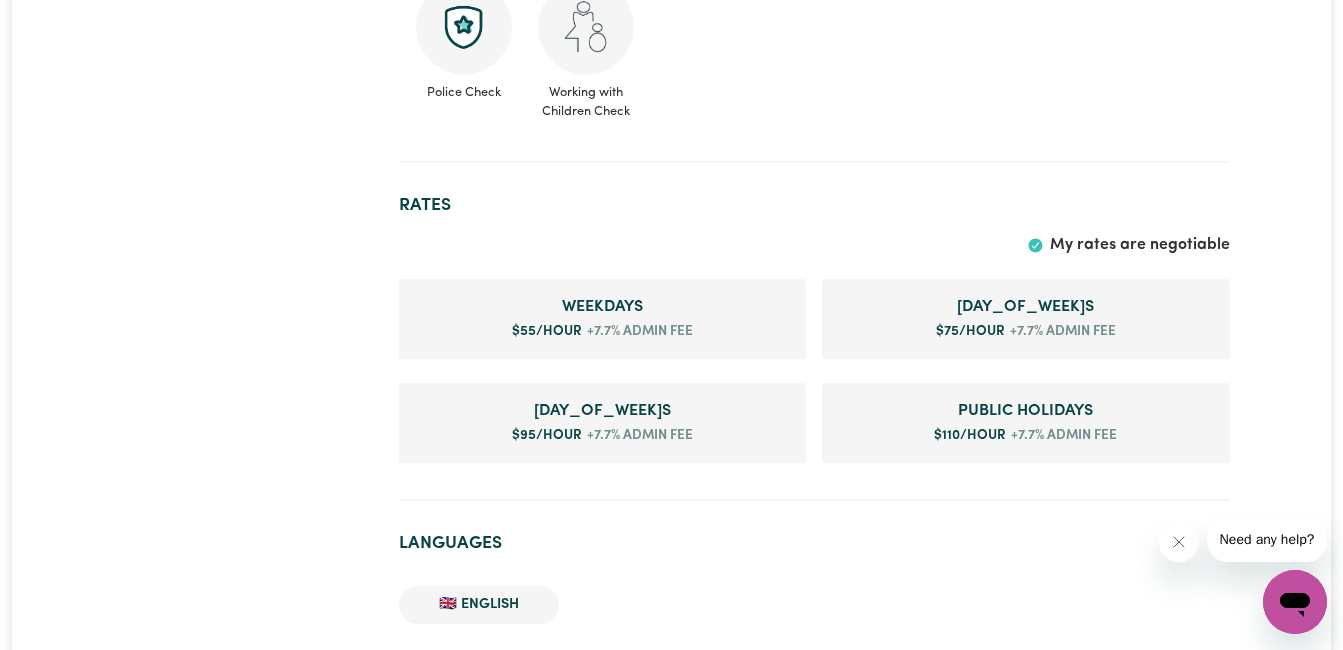 scroll, scrollTop: 1167, scrollLeft: 0, axis: vertical 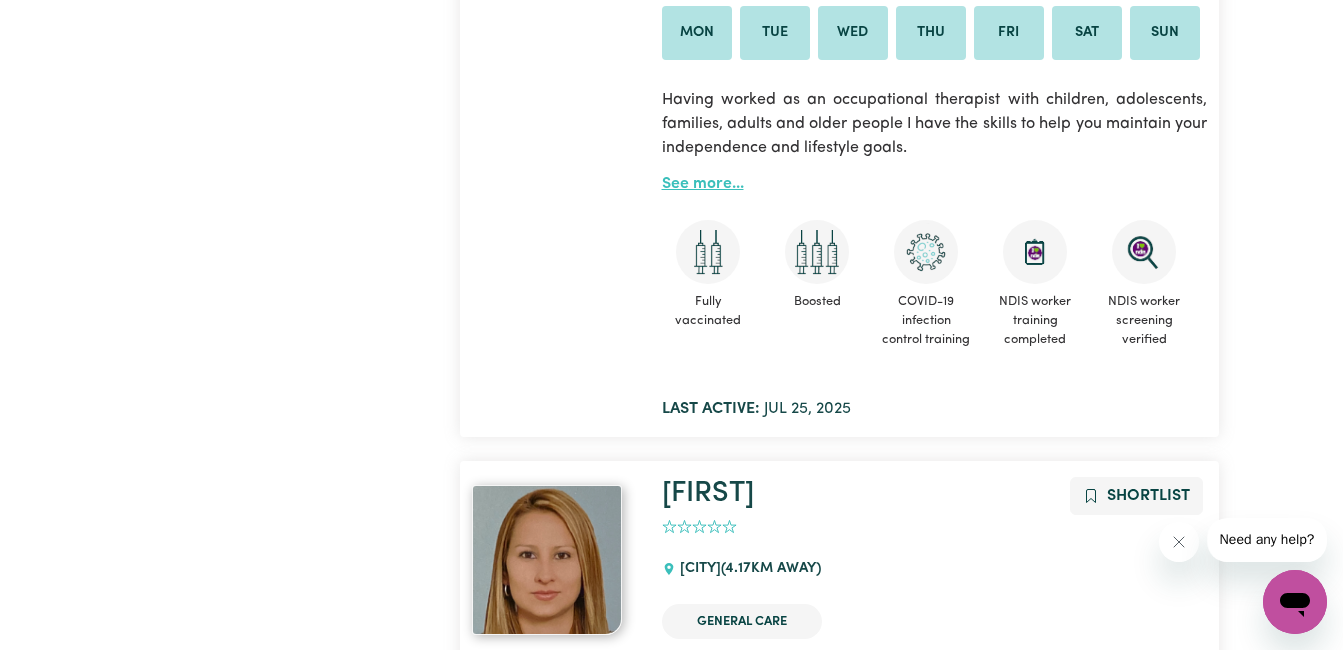 click on "See more..." at bounding box center (703, 184) 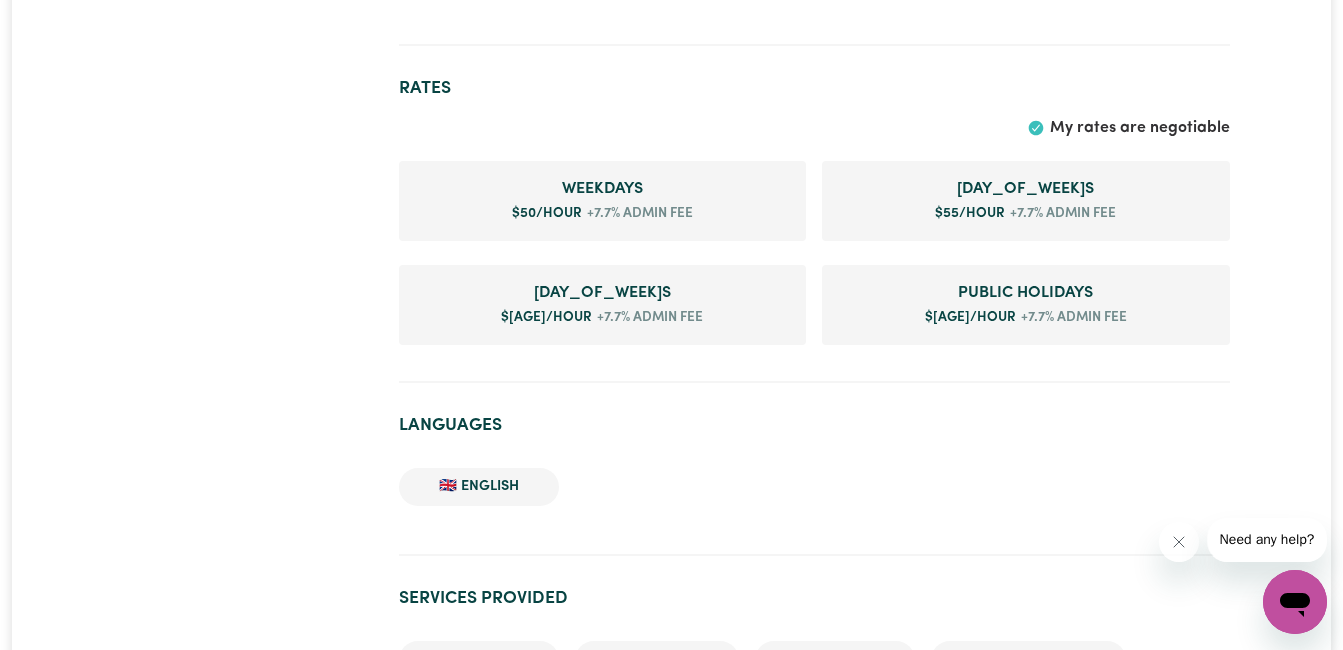scroll, scrollTop: 1222, scrollLeft: 0, axis: vertical 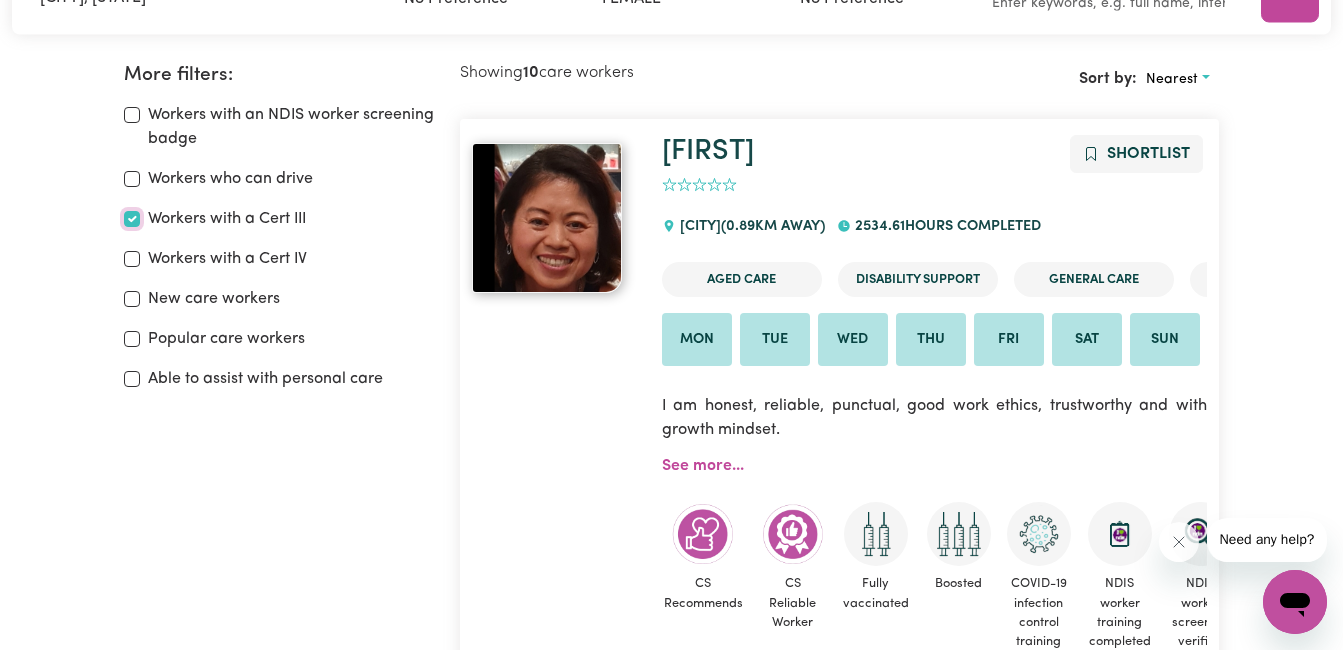 click on "Workers with a Cert III" at bounding box center (132, 219) 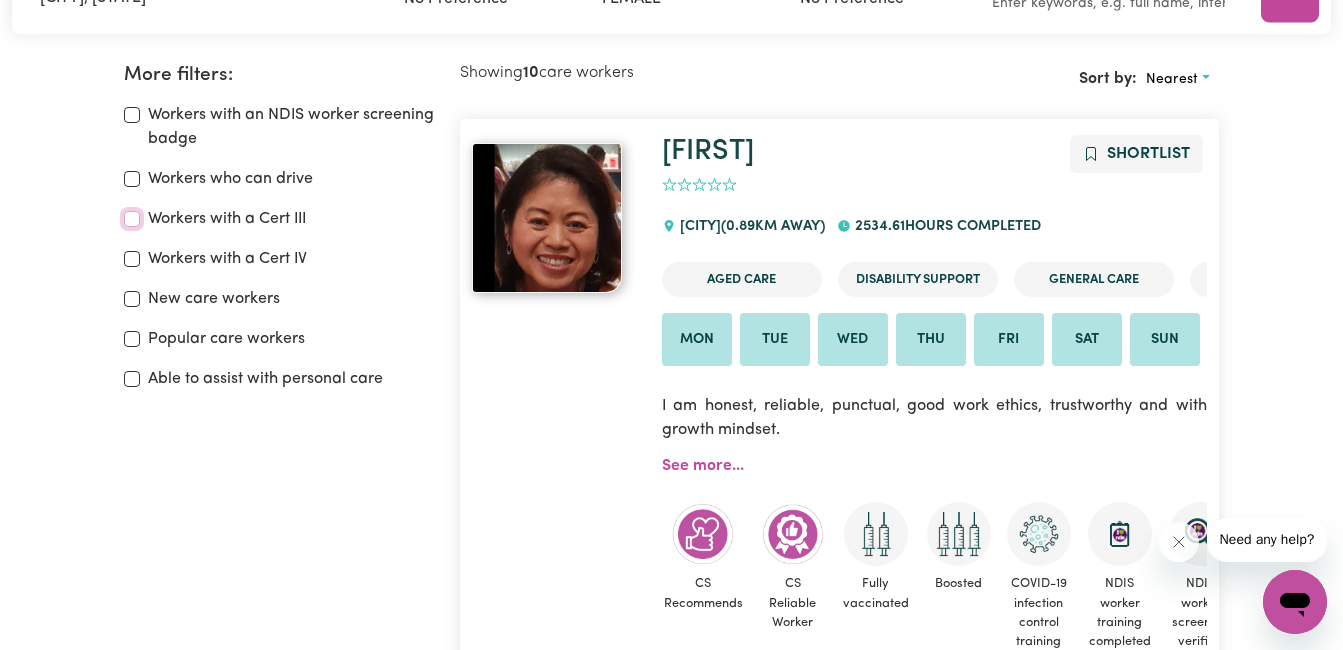 checkbox on "false" 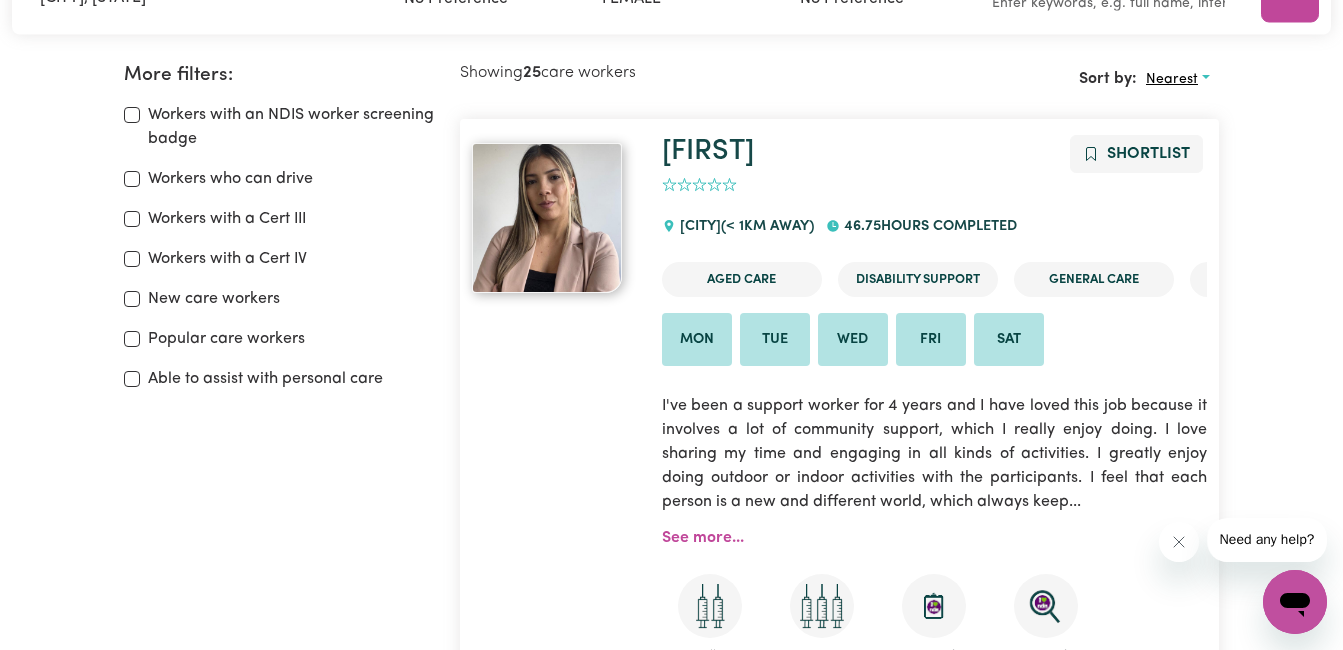 click on "Nearest" at bounding box center (1178, 79) 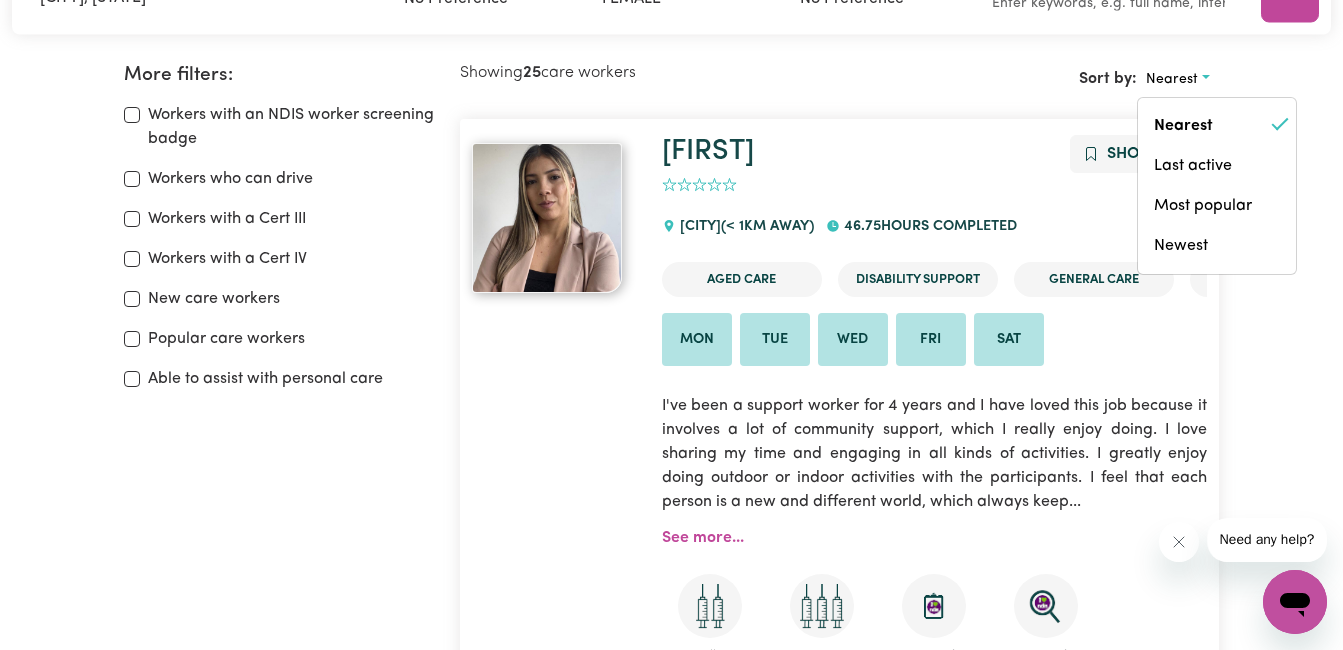 click on "Sort by:  Nearest Nearest Last active Most popular Newest" at bounding box center (1029, 79) 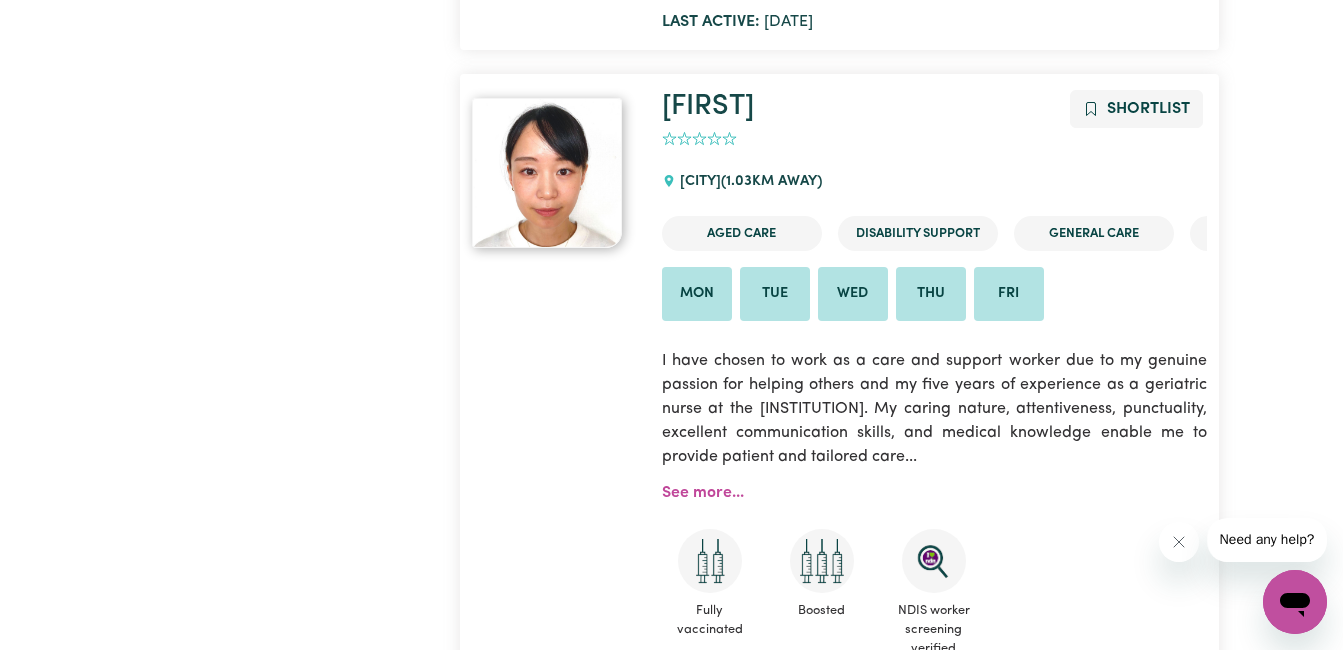 scroll, scrollTop: 3104, scrollLeft: 0, axis: vertical 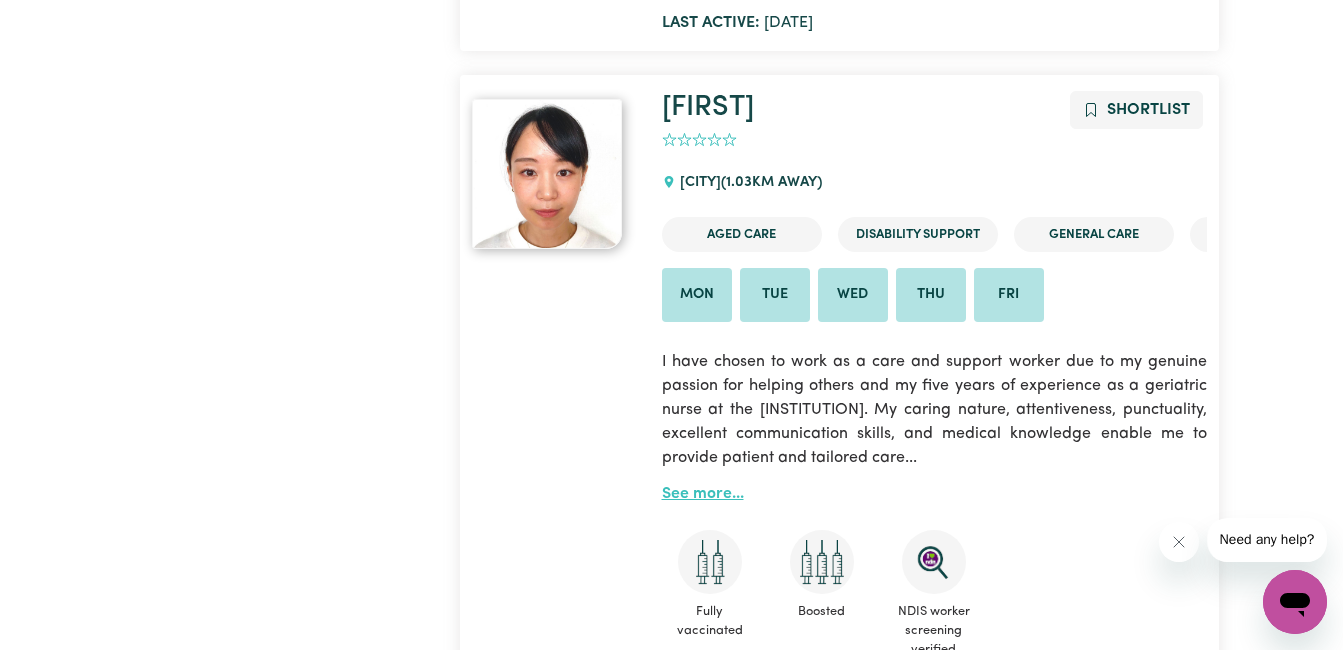 click on "See more..." at bounding box center (703, 494) 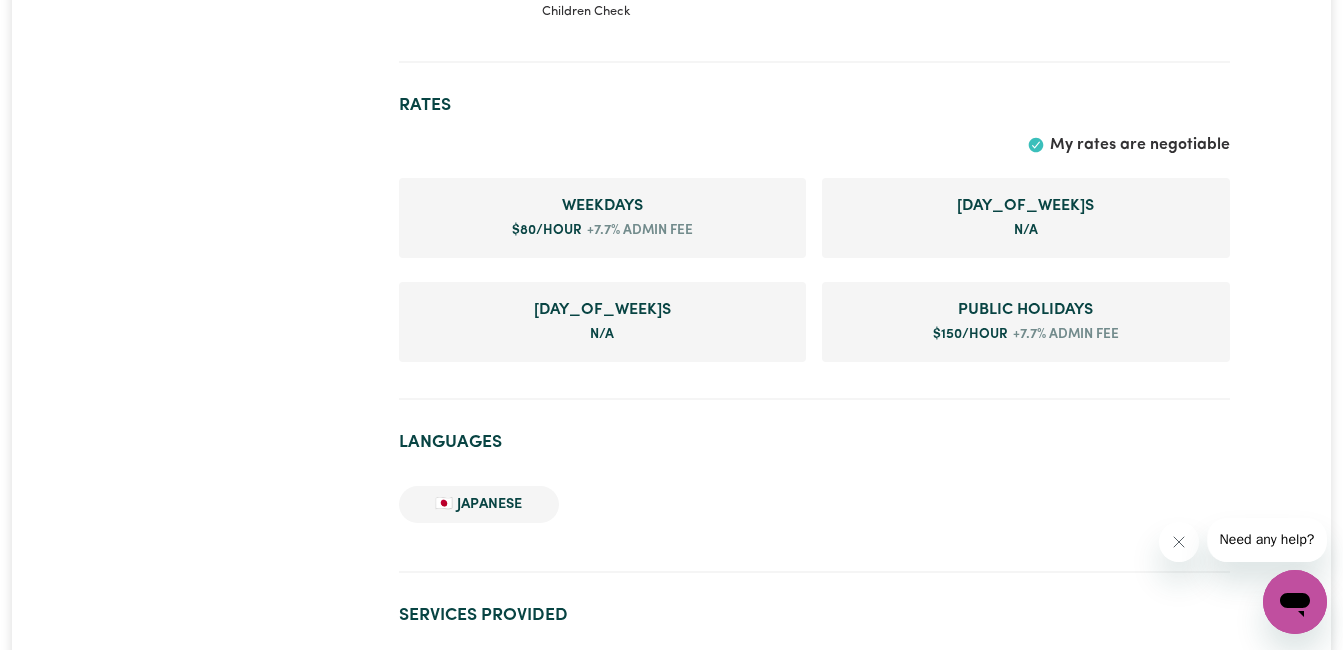 scroll, scrollTop: 1322, scrollLeft: 0, axis: vertical 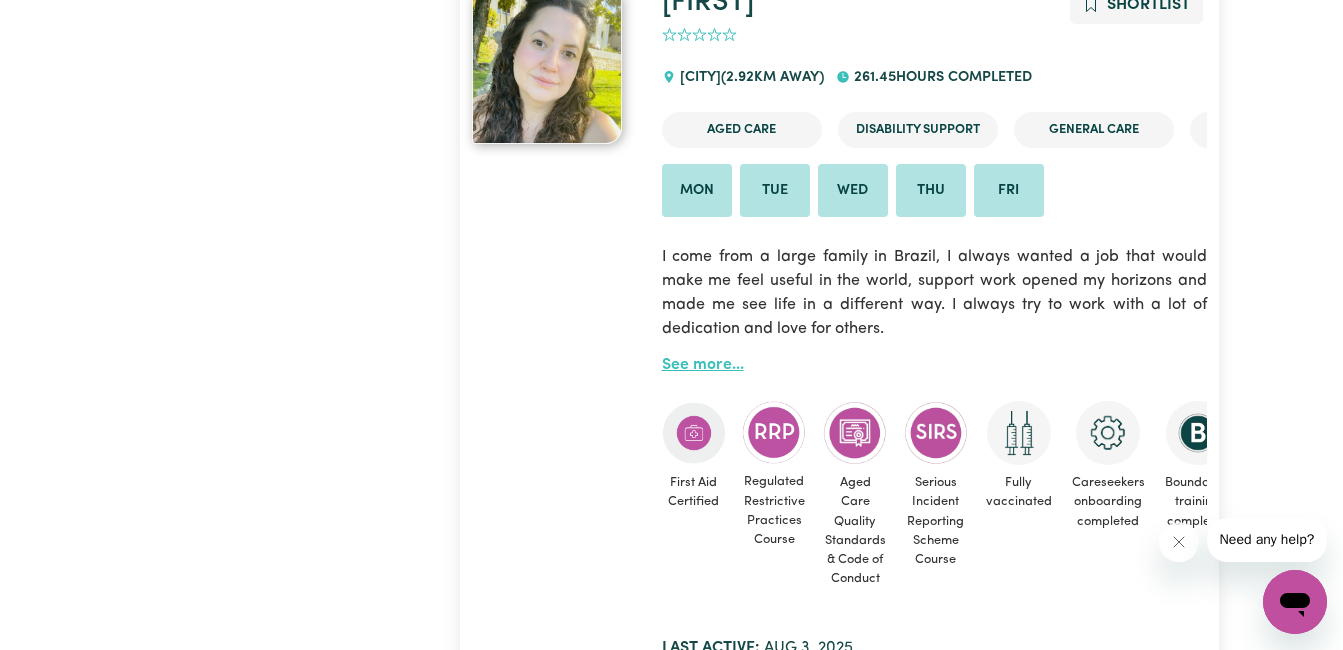 click on "See more..." at bounding box center (703, 365) 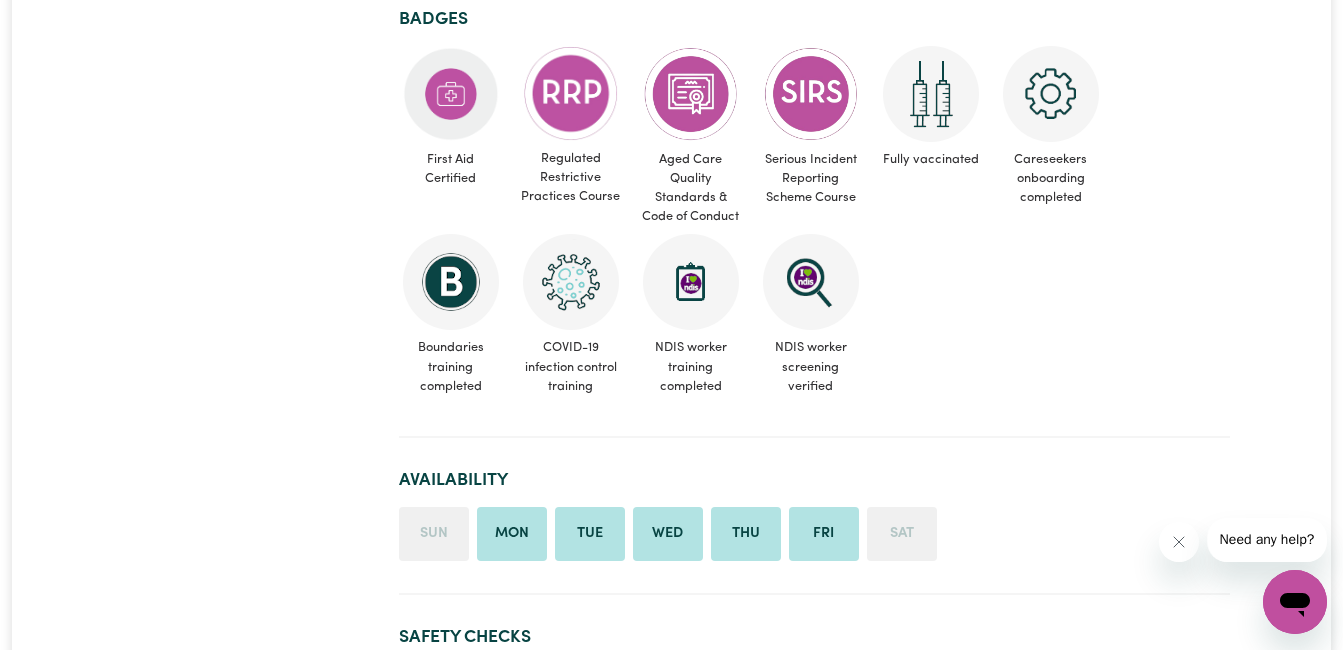 scroll, scrollTop: 601, scrollLeft: 0, axis: vertical 